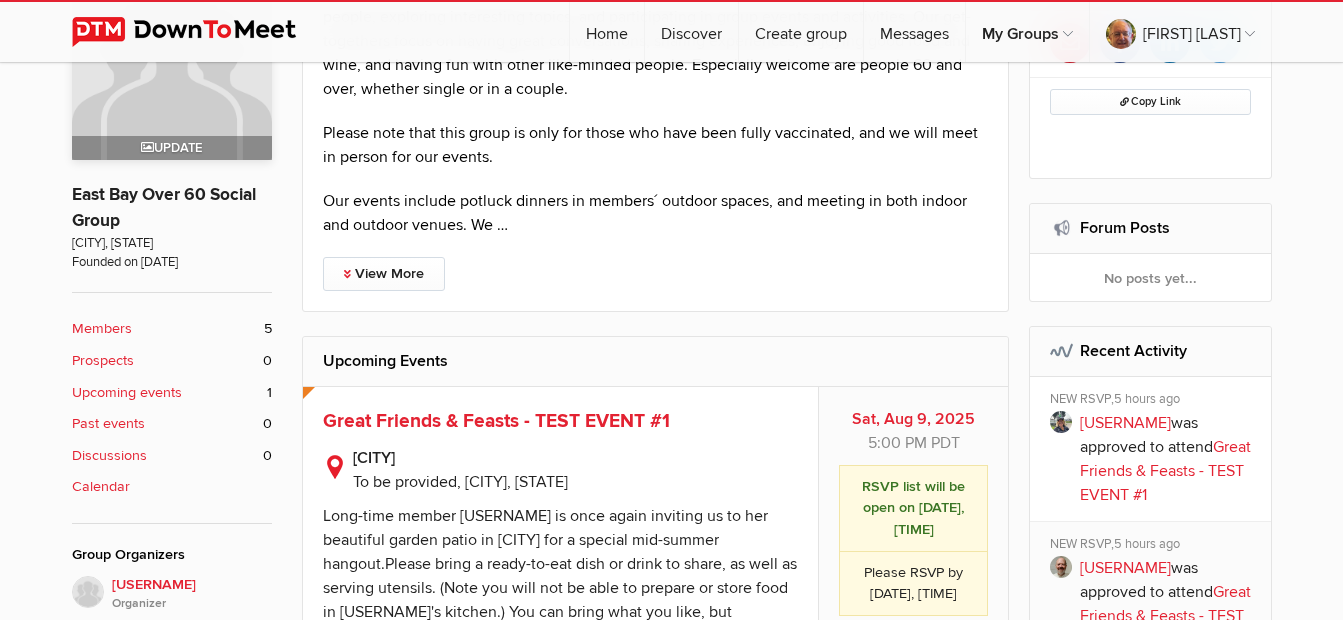 scroll, scrollTop: 400, scrollLeft: 0, axis: vertical 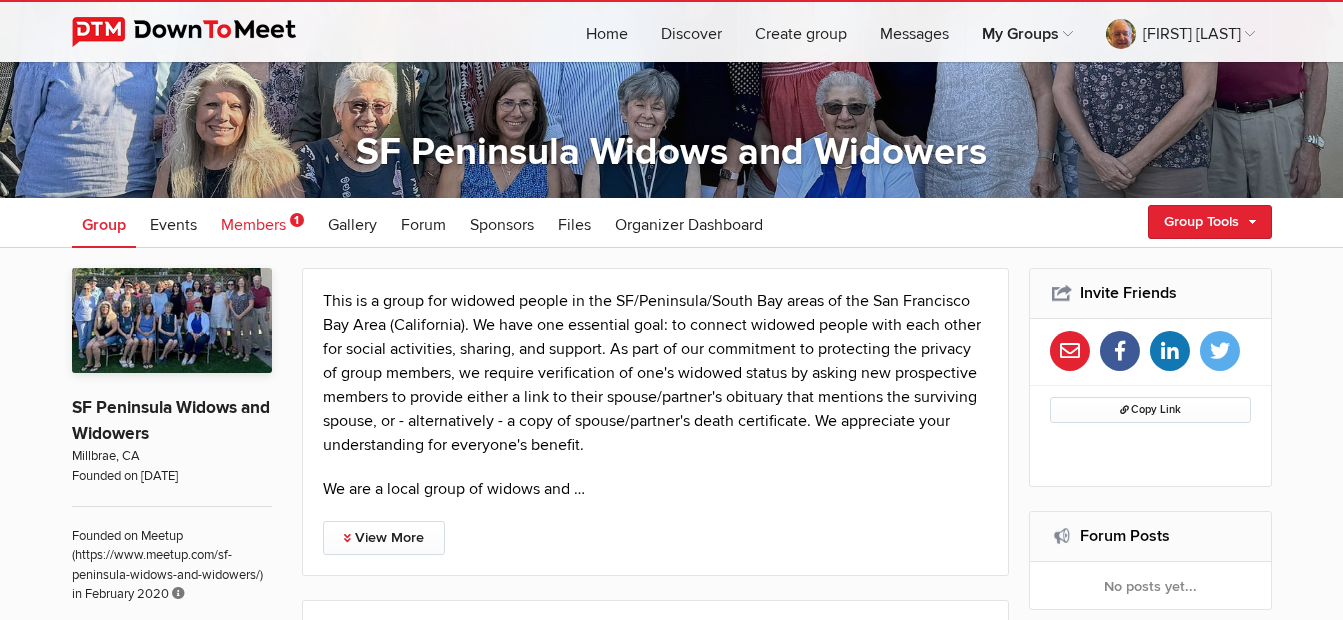 click on "Members" 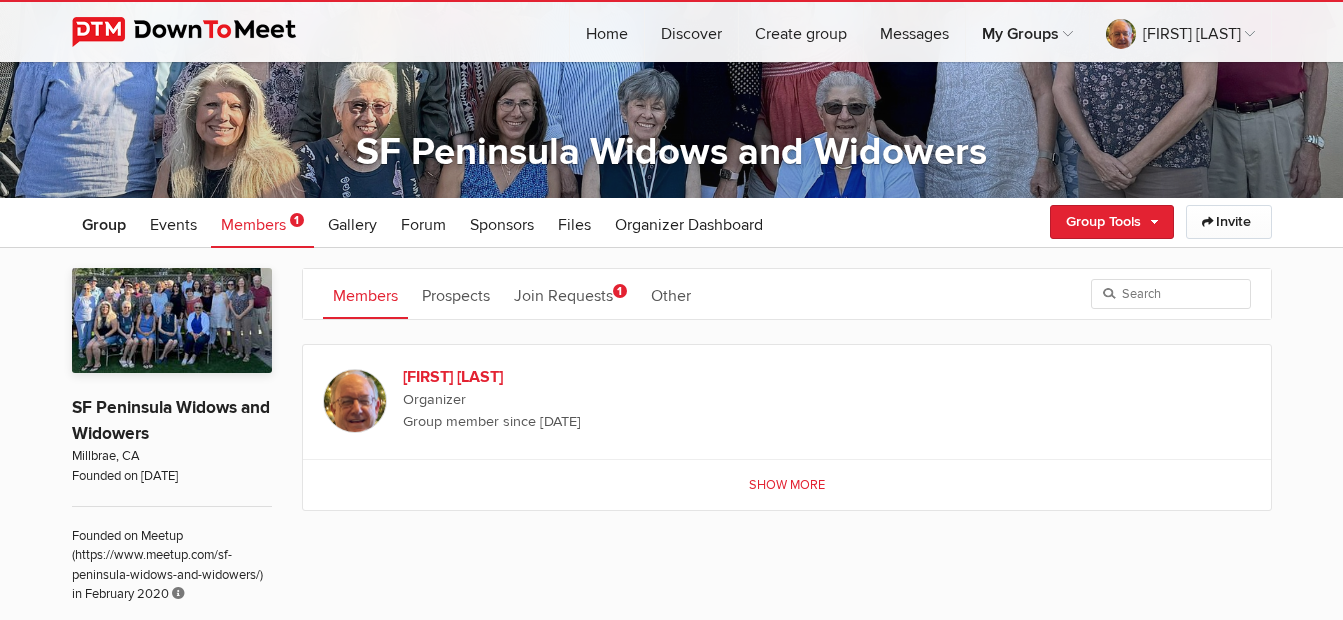 click on "Show more" 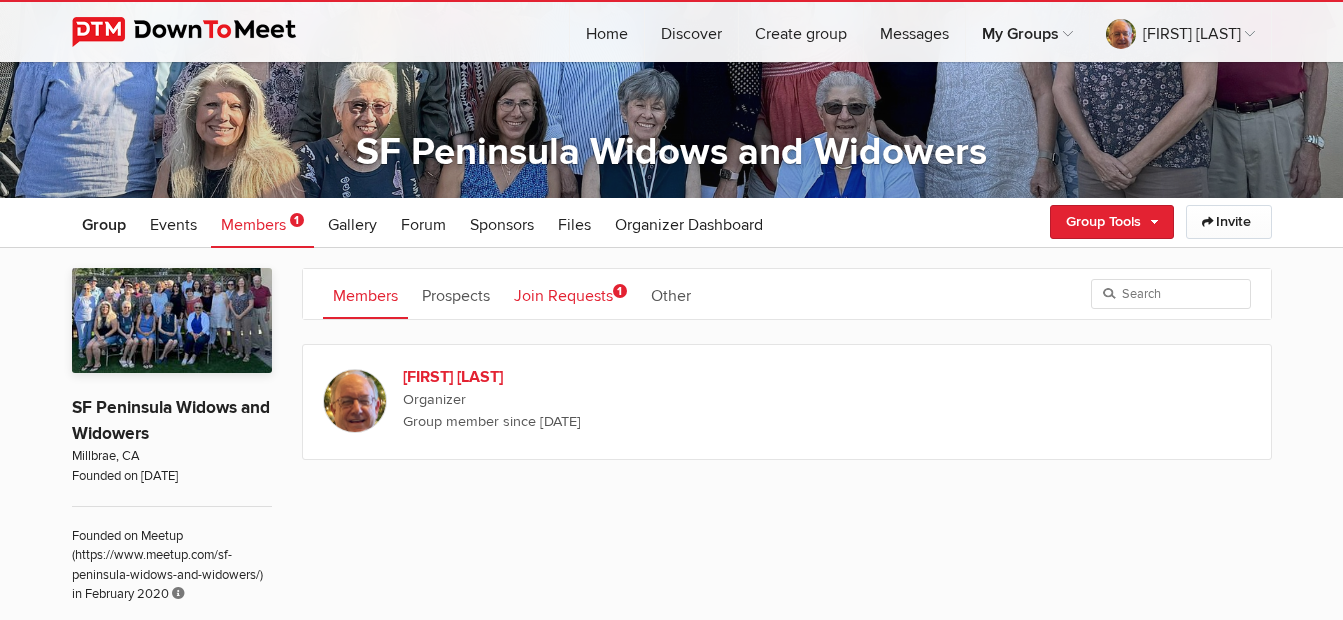 click on "Join Requests
1" 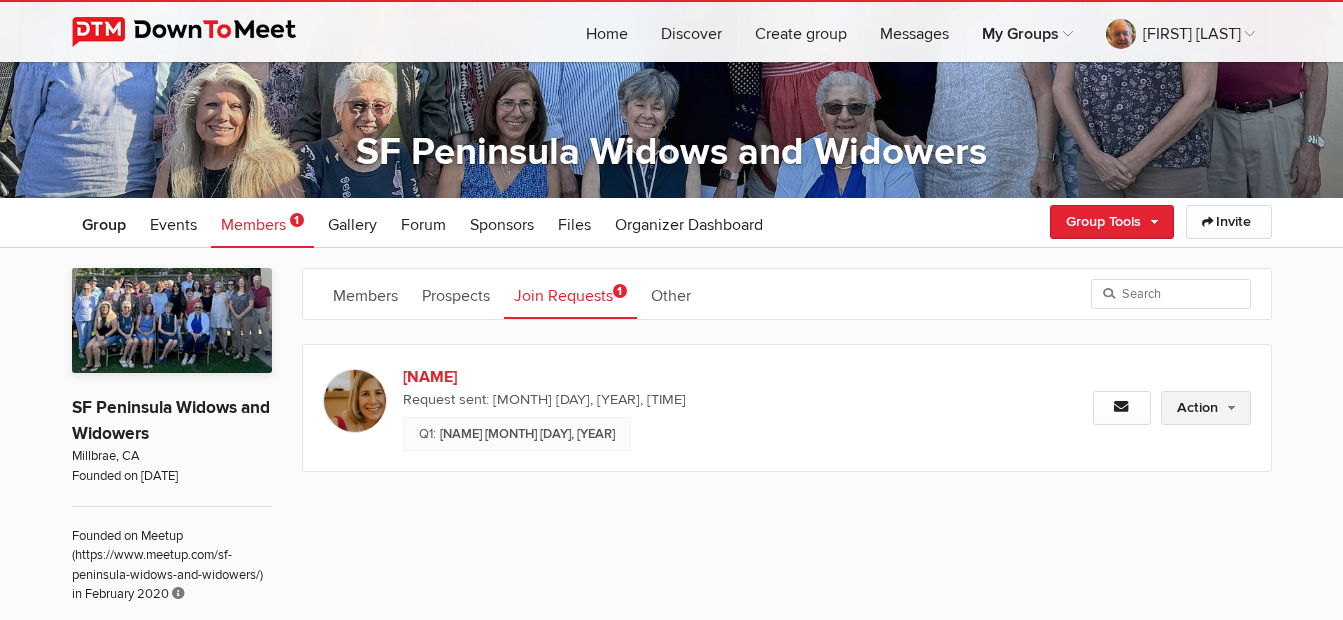 click on "Action" 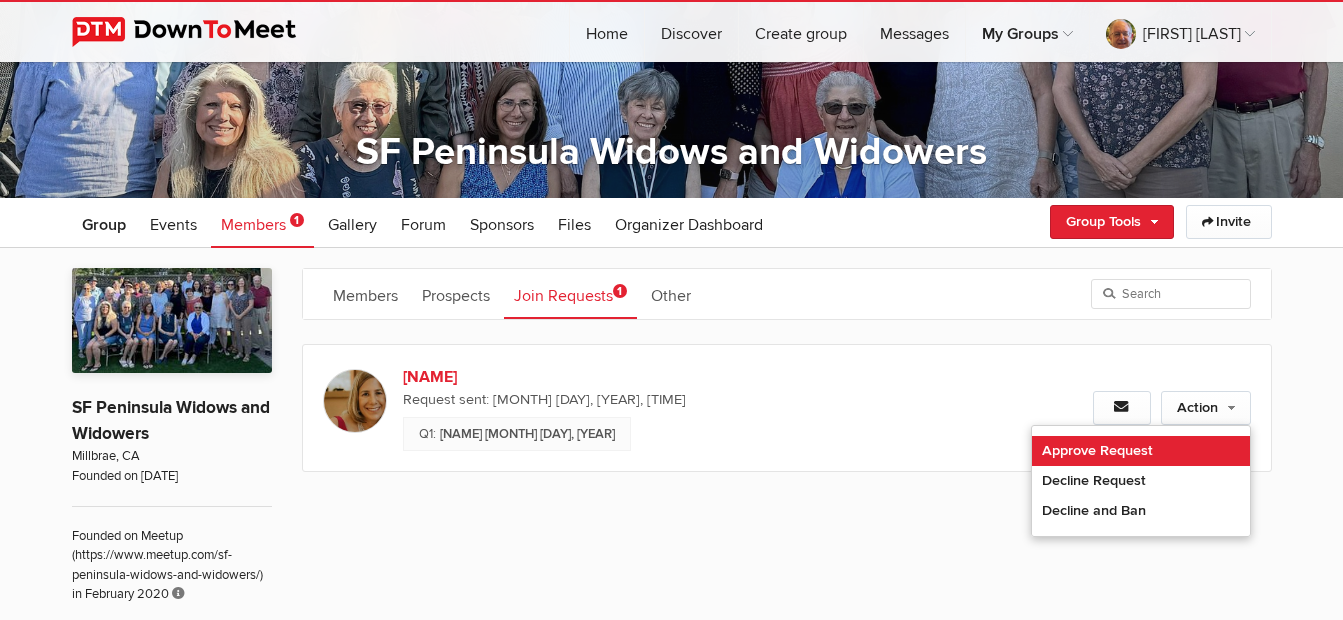 click on "Approve Request" 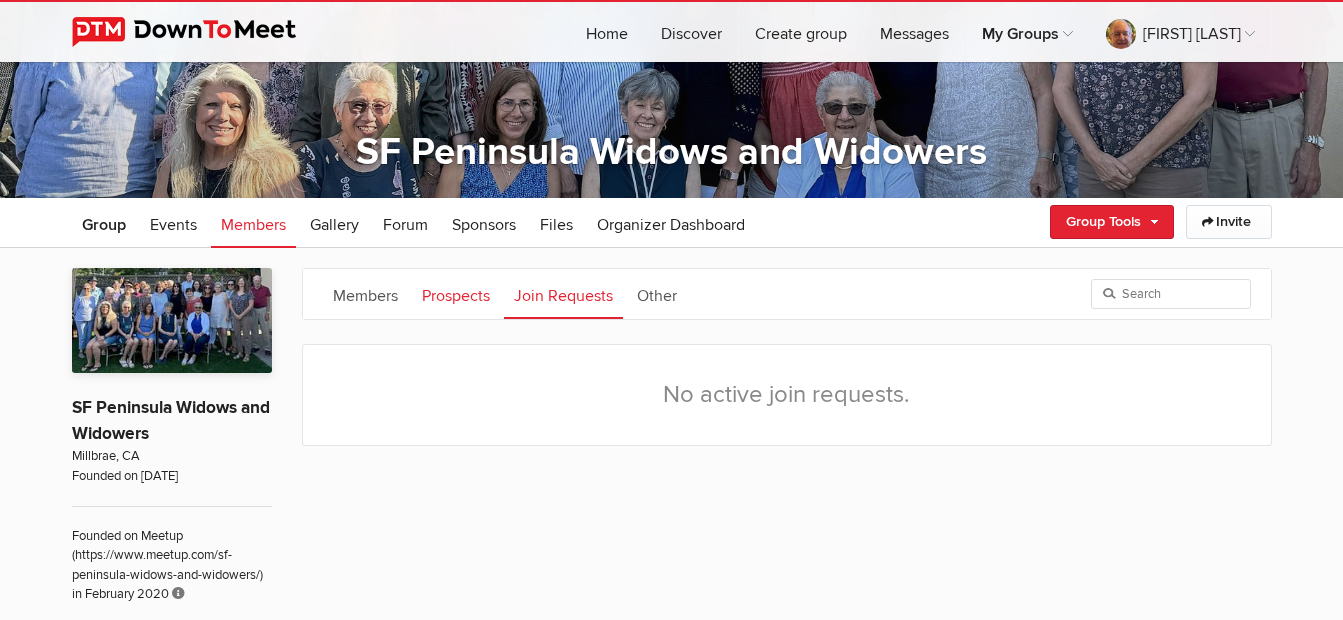 click on "Prospects" 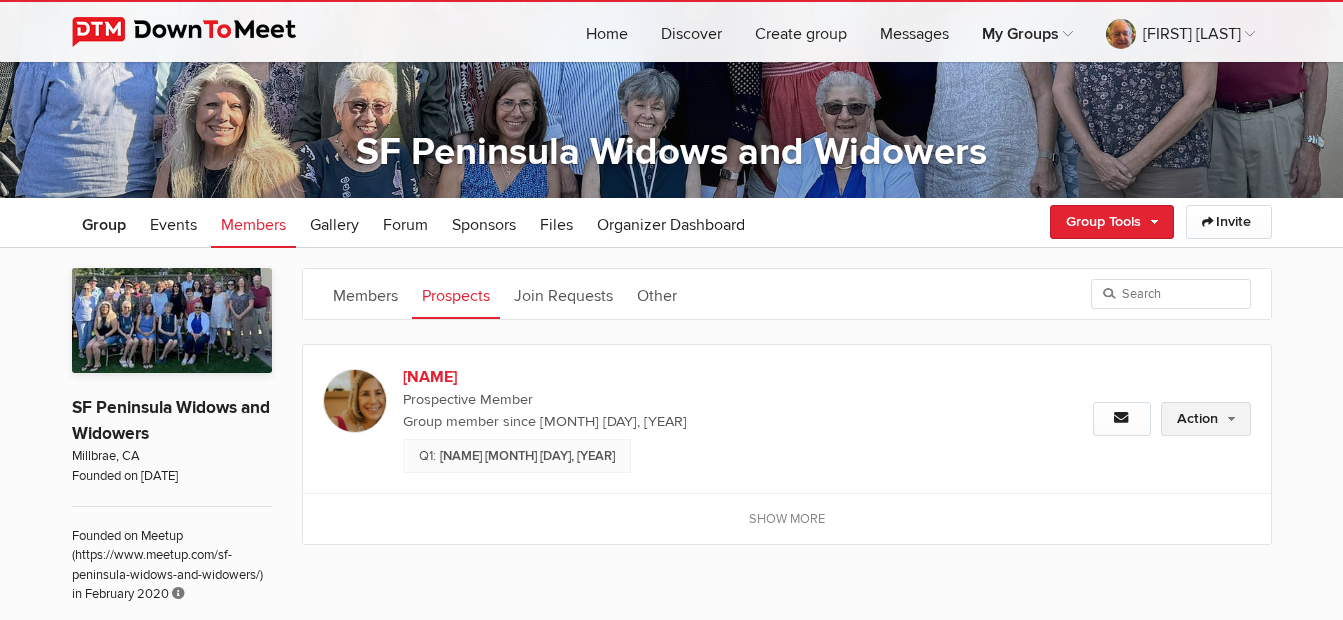 click on "Action" 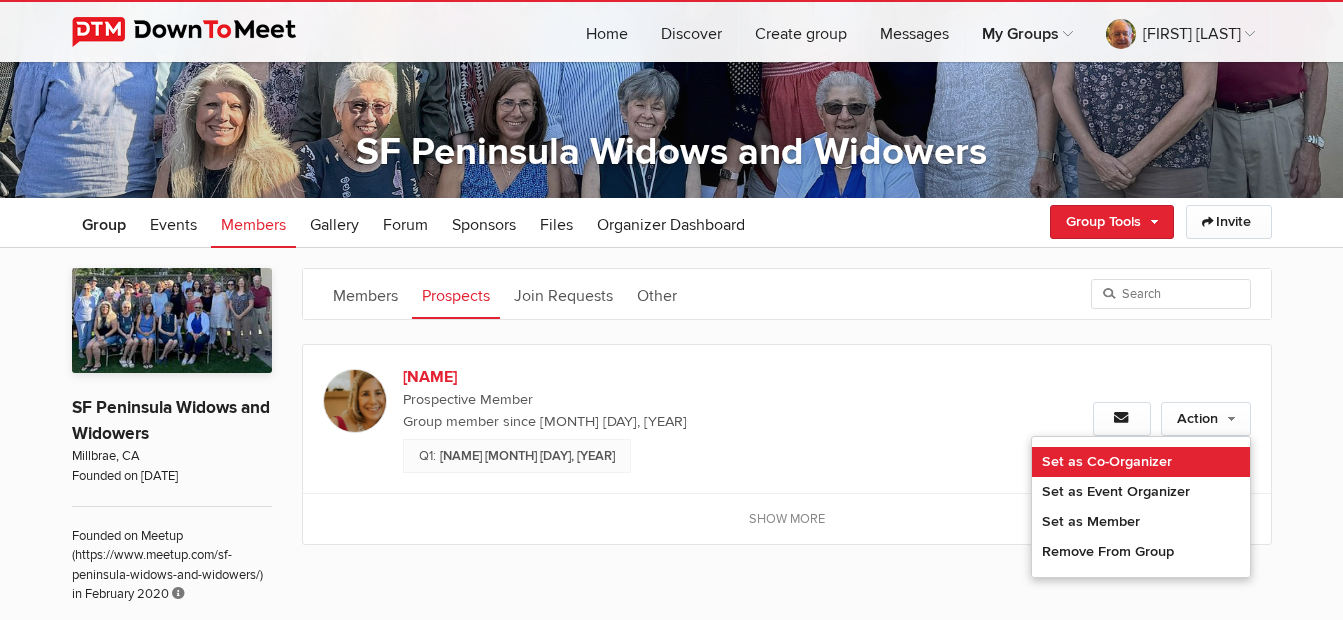 click on "Set as Co-Organizer" 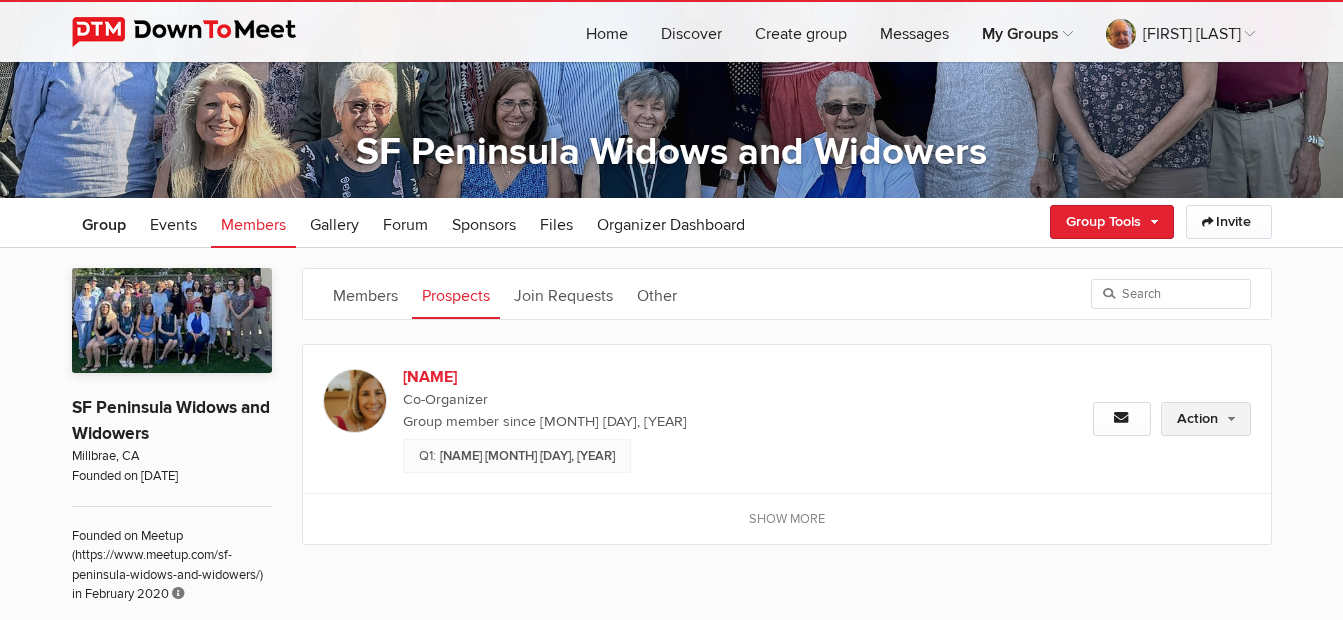 click on "Action" 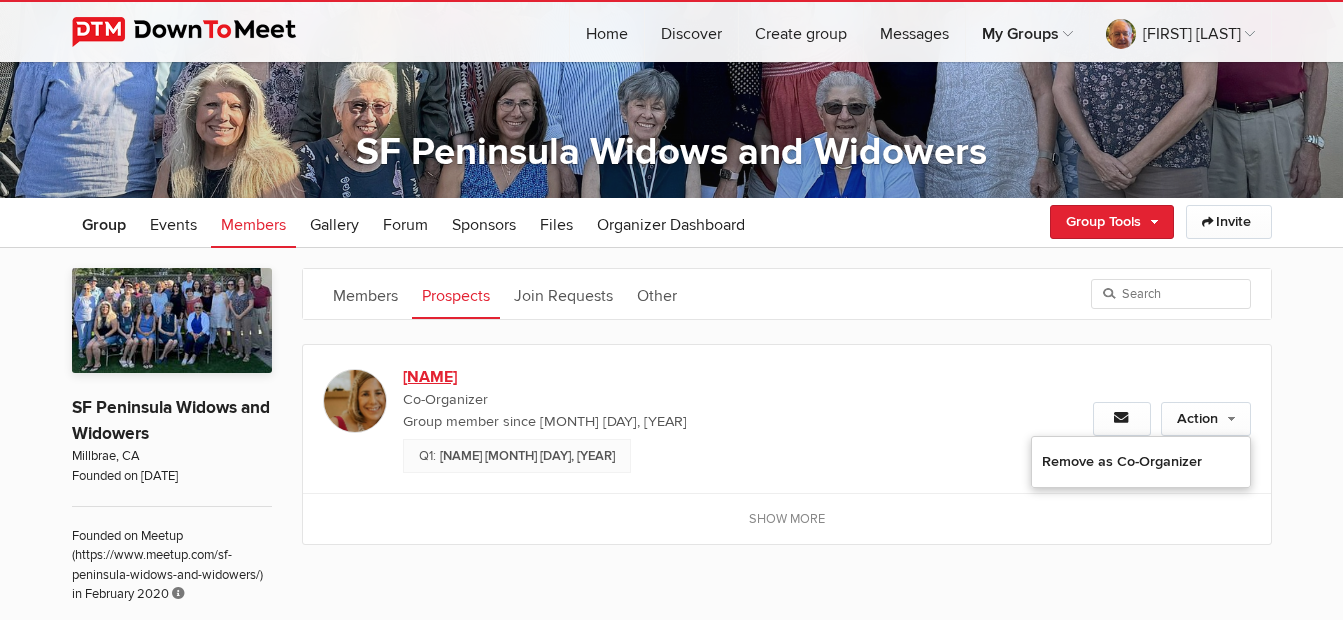 click on "Group member since [MONTH] [DAY], [YEAR]" 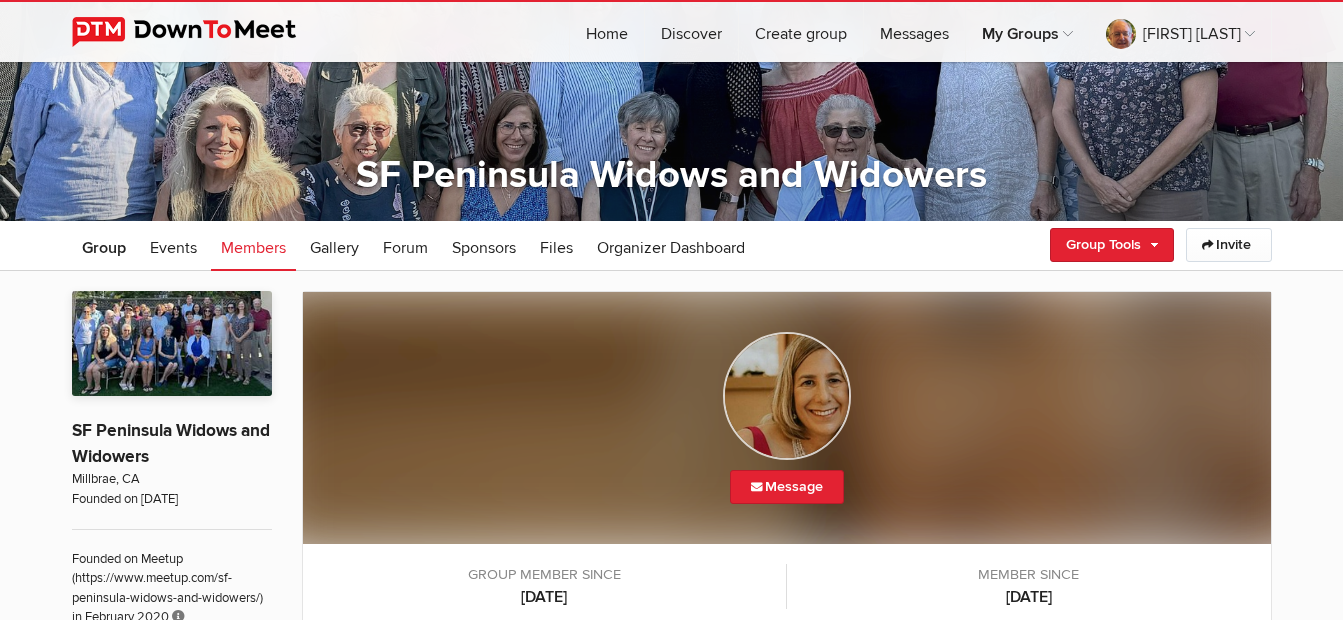 scroll, scrollTop: 0, scrollLeft: 0, axis: both 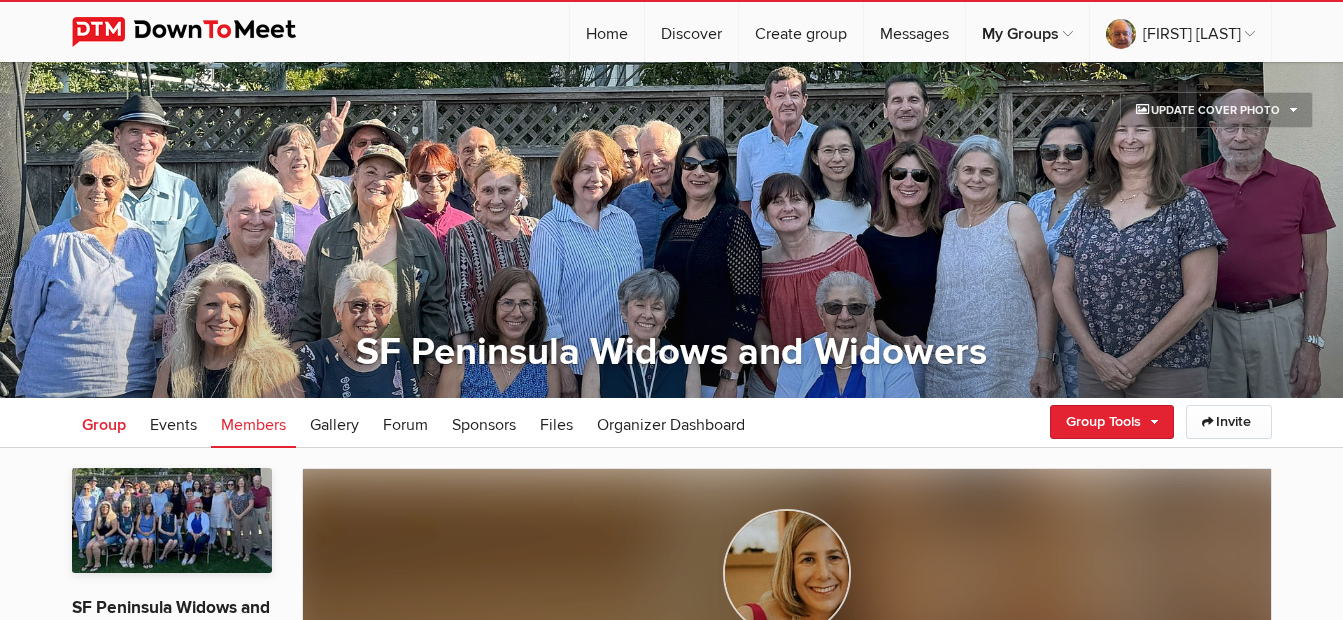 click on "Group" 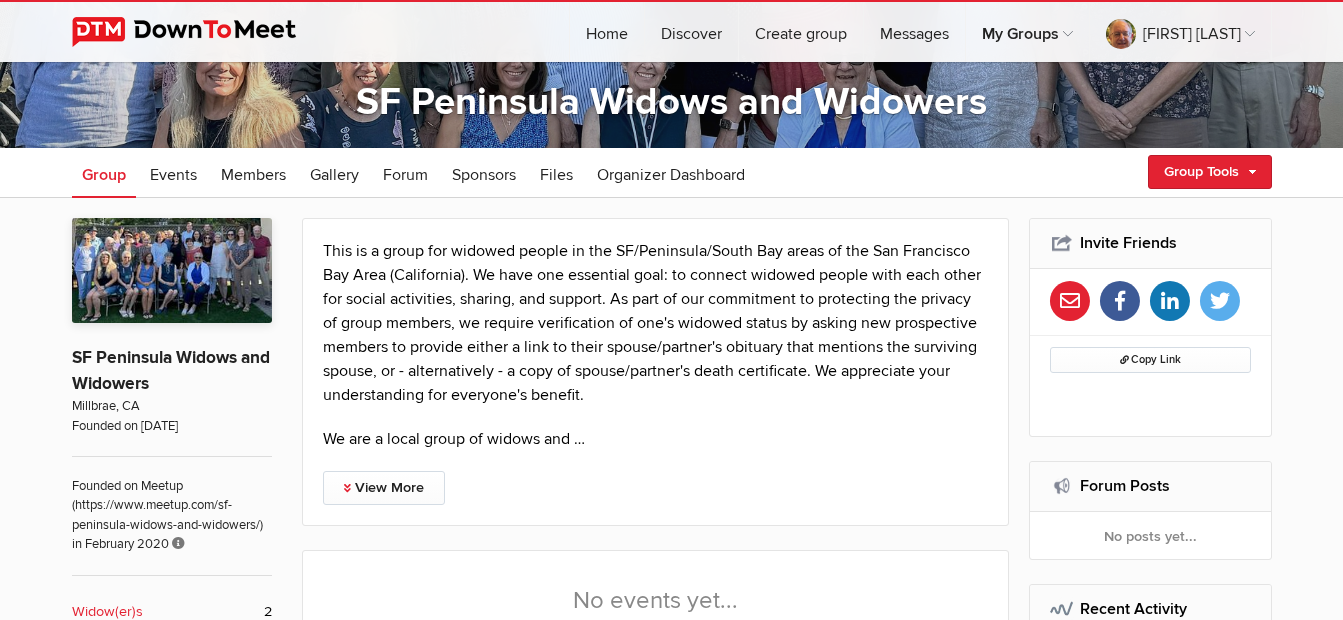scroll, scrollTop: 200, scrollLeft: 0, axis: vertical 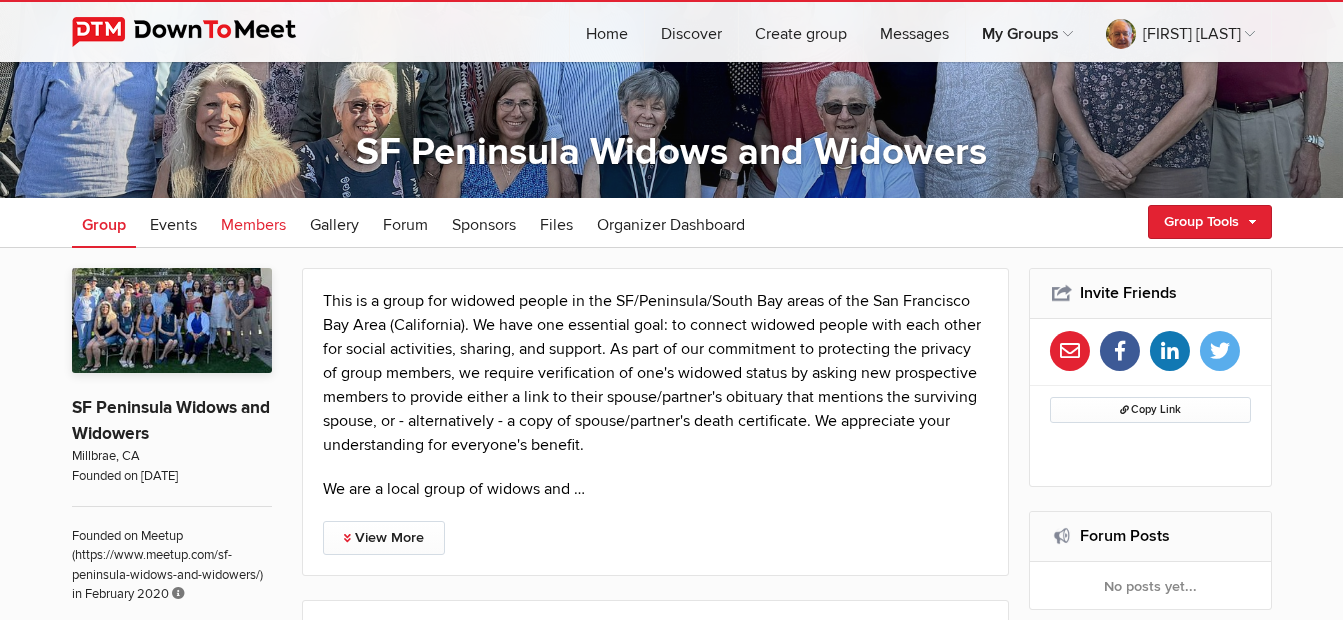 click on "Members" 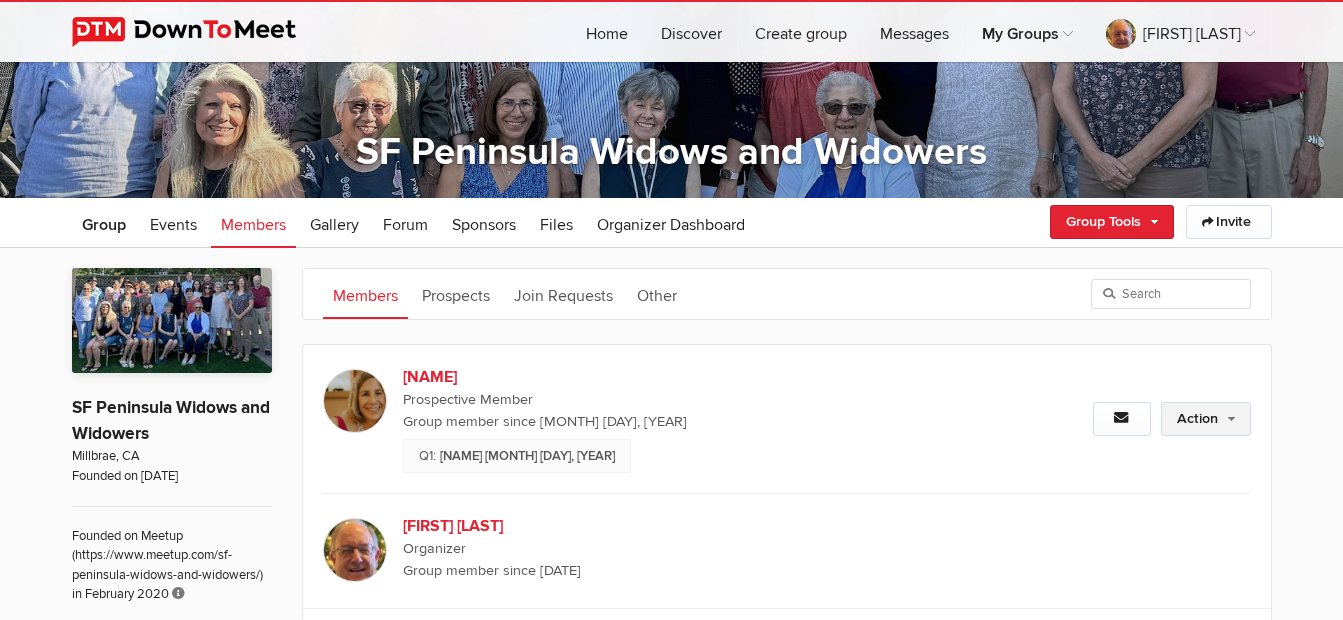 click on "Action" 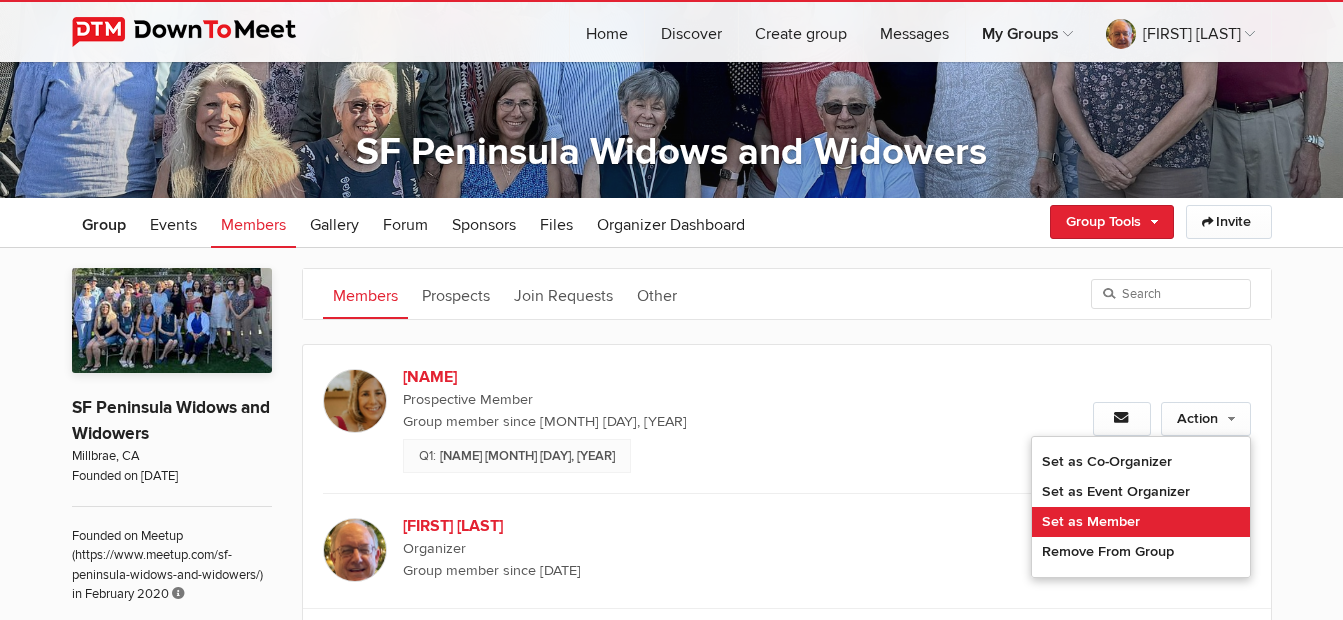 click on "Set as Member" 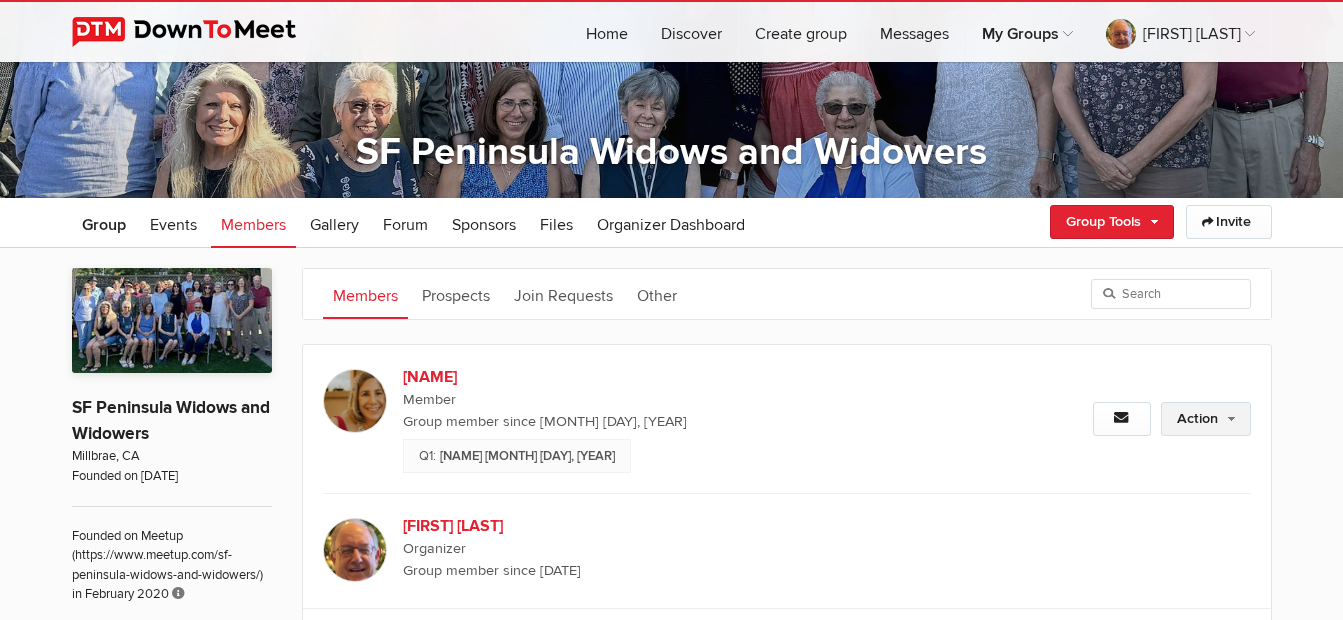 click on "Action" 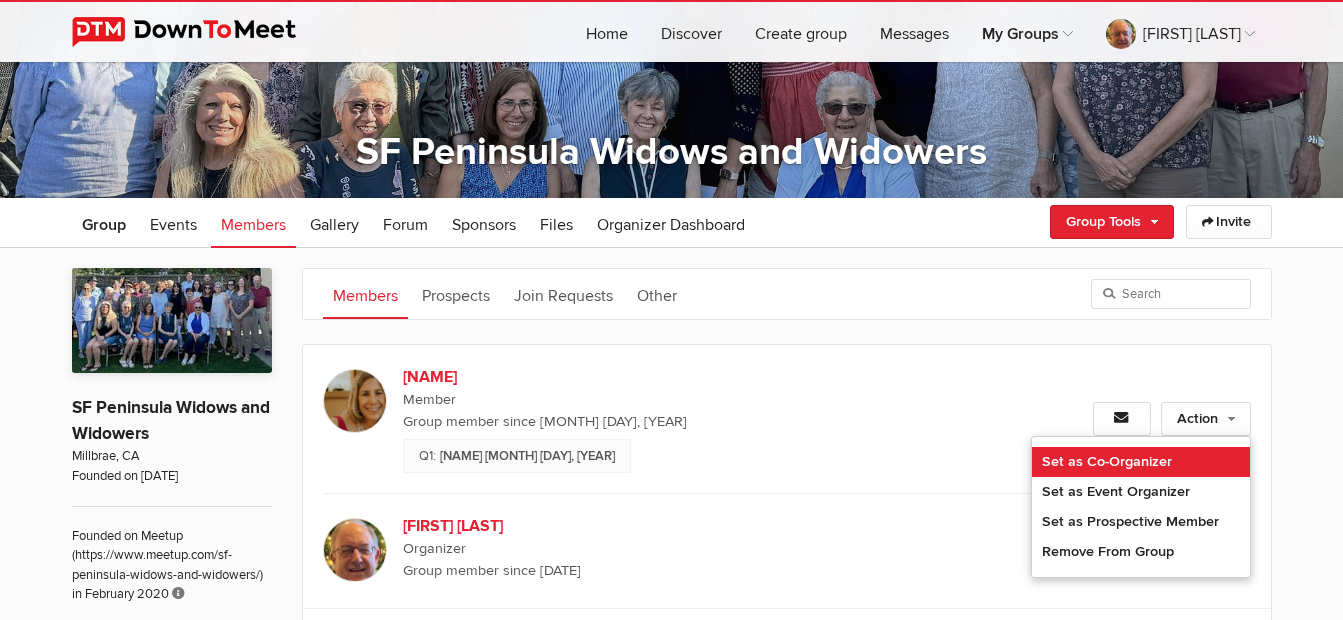click on "Set as Co-Organizer" 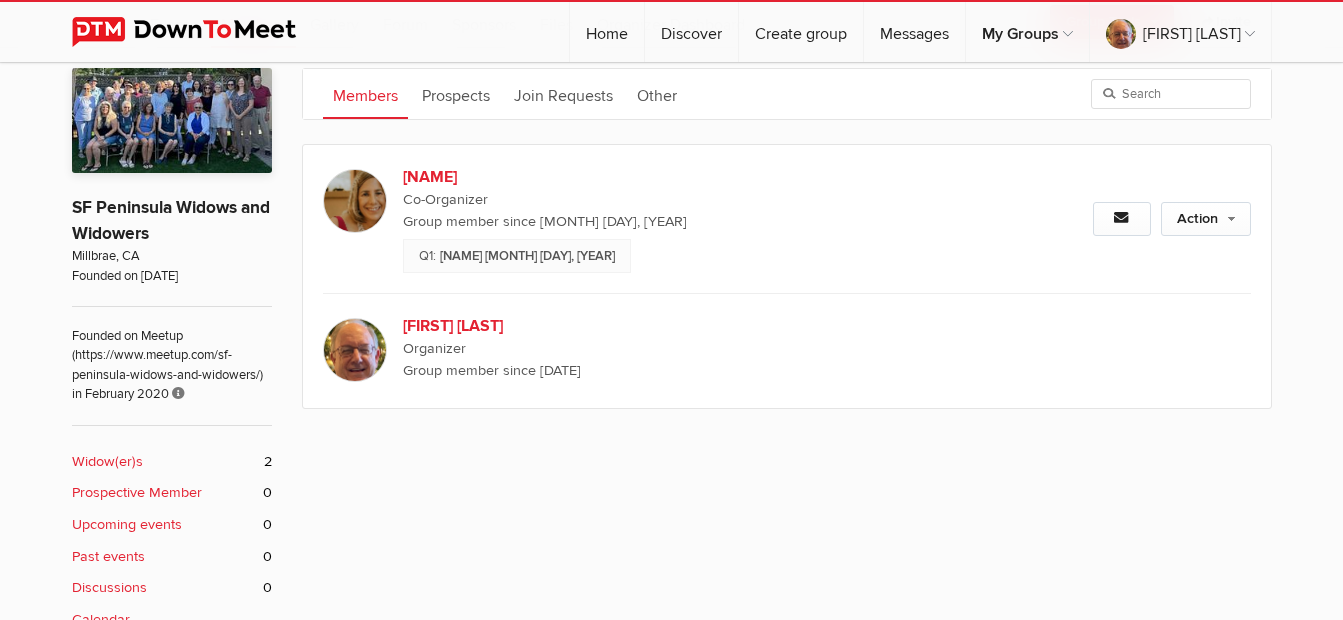 scroll, scrollTop: 300, scrollLeft: 0, axis: vertical 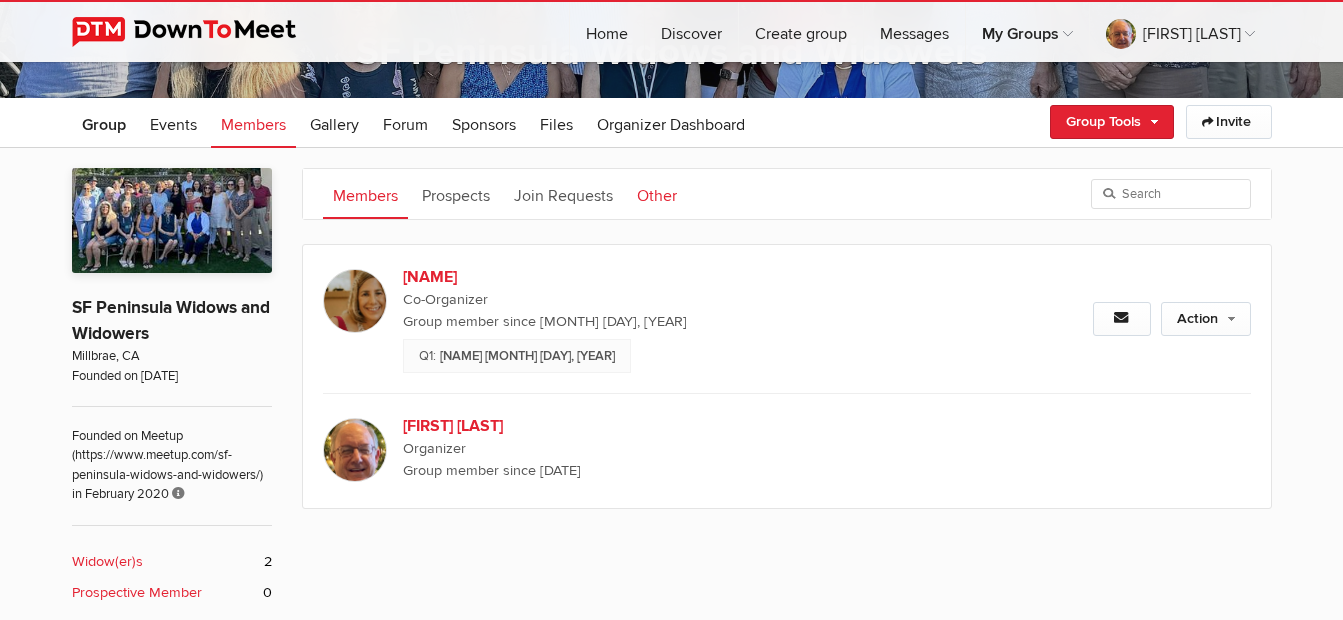 click on "Other" 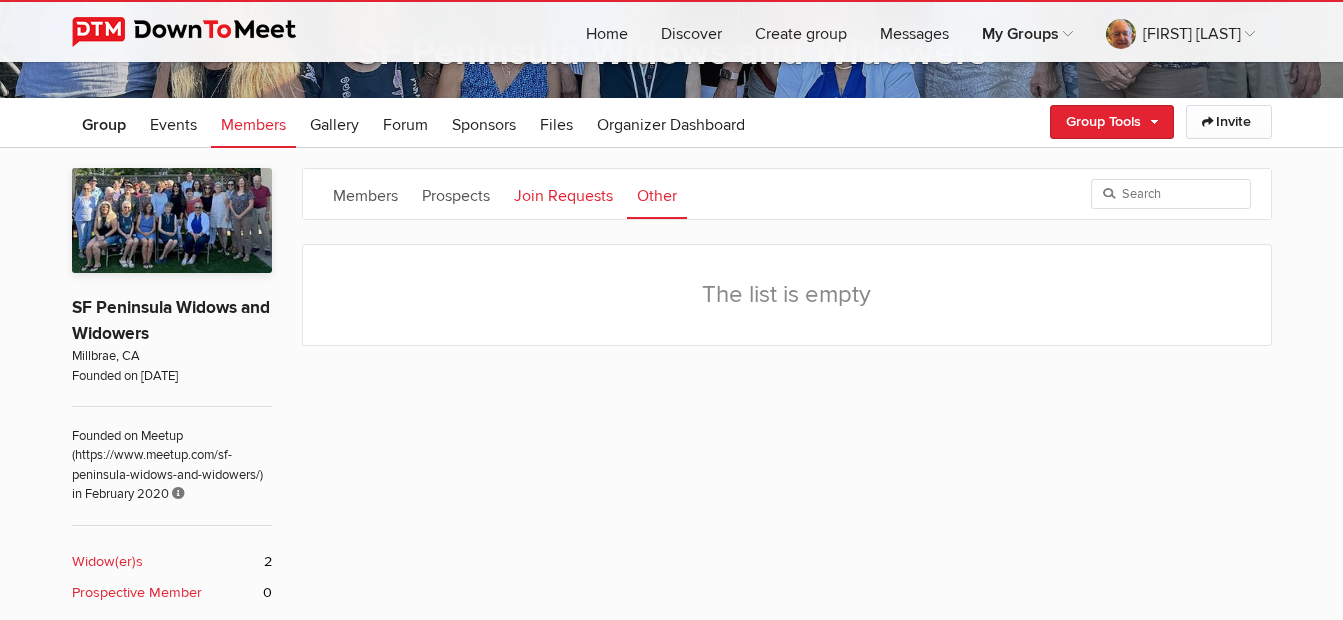 click on "Join Requests" 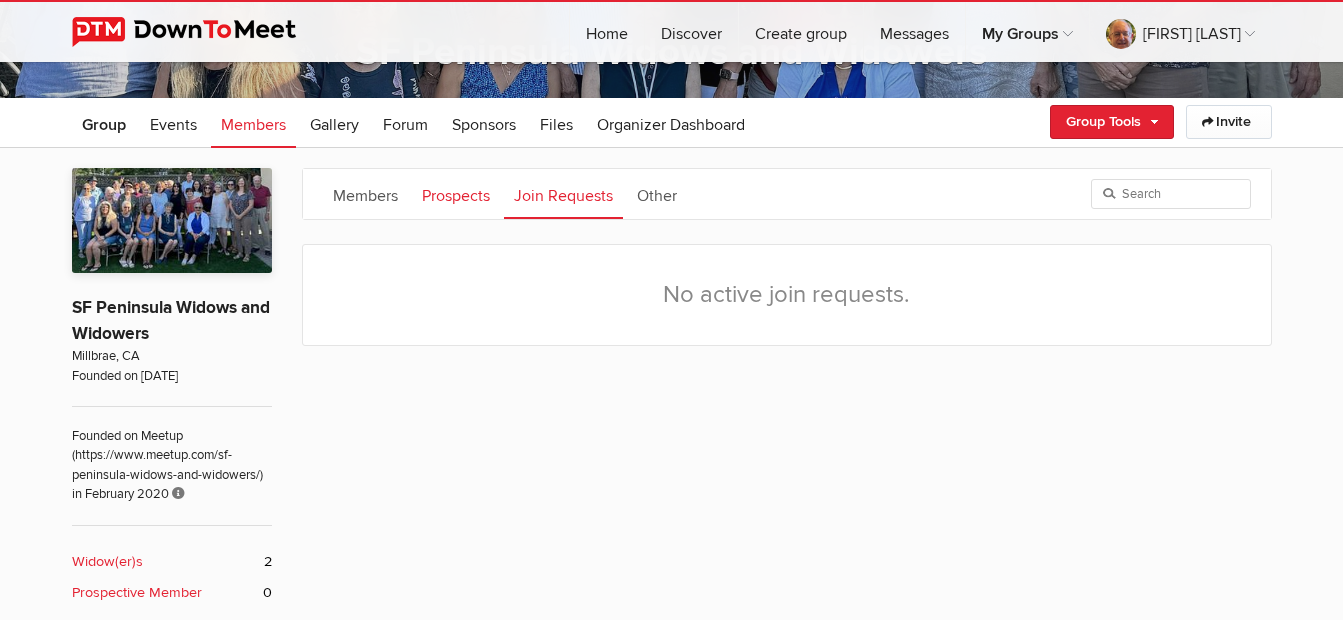 click on "Prospects" 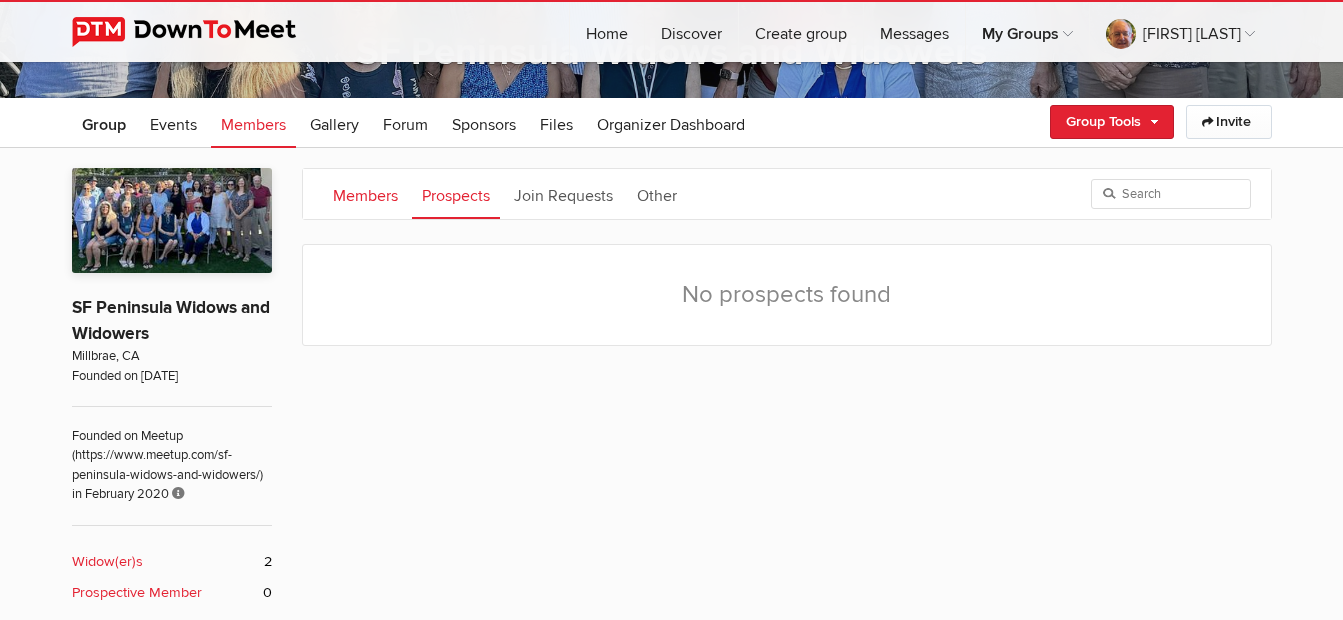 click on "Members" 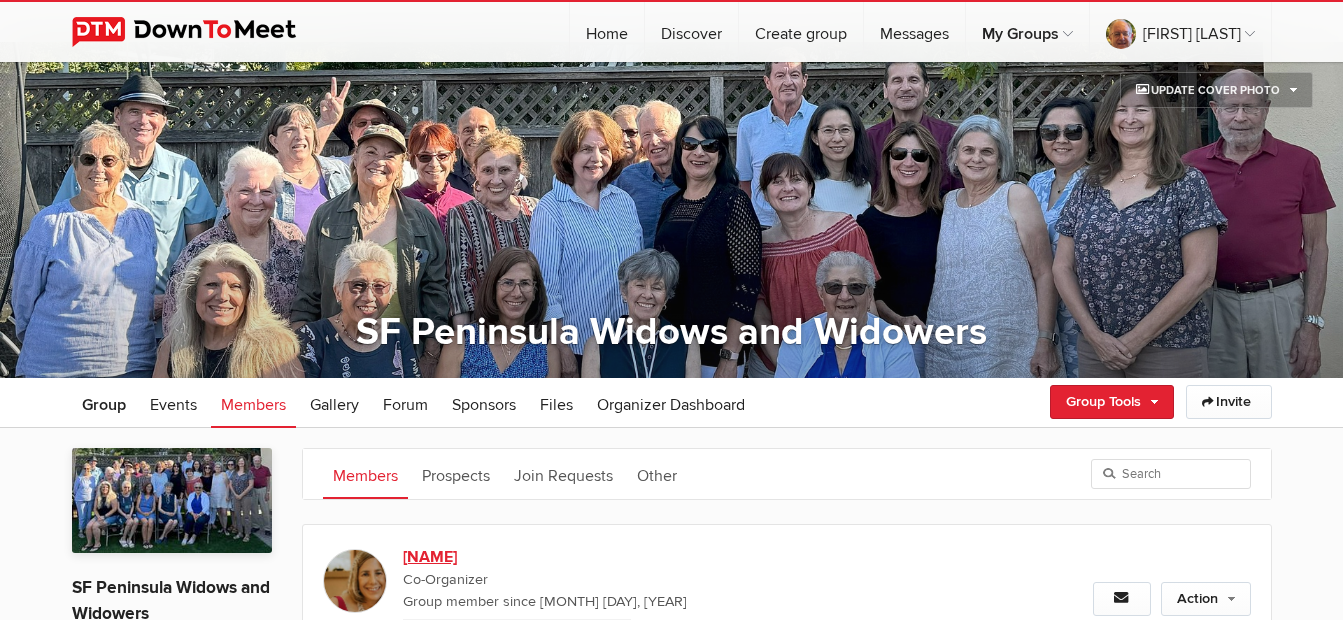 scroll, scrollTop: 0, scrollLeft: 0, axis: both 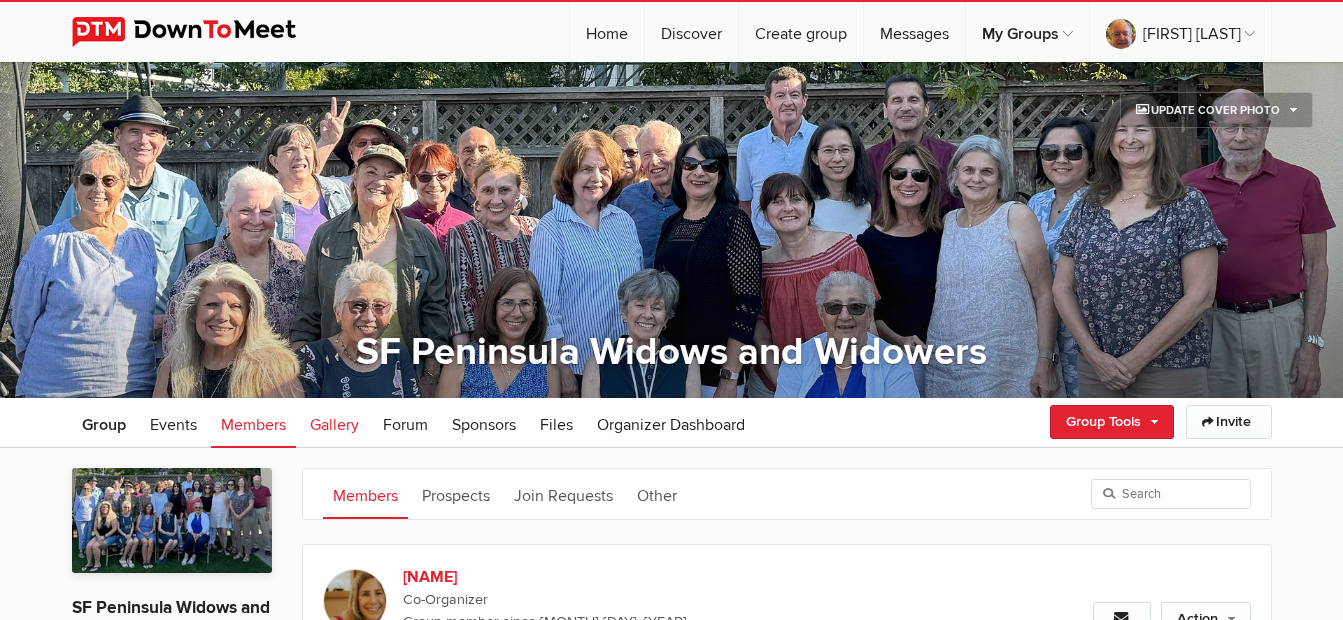 click on "Gallery" 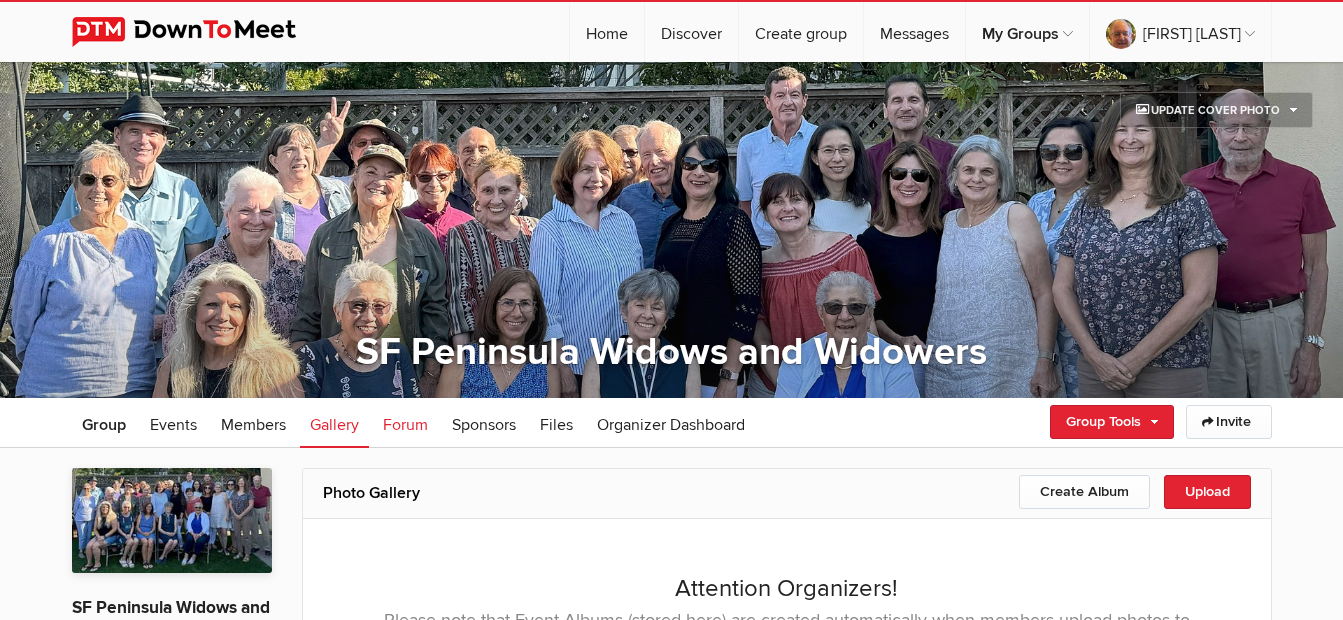 click on "Forum" 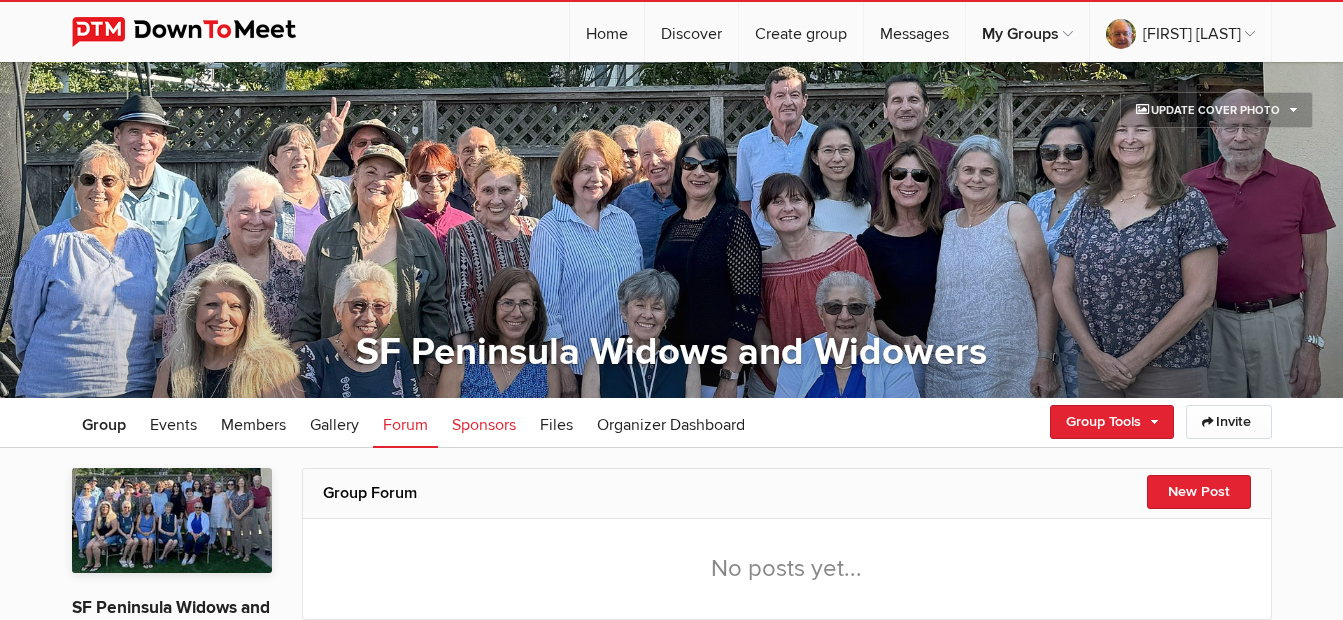 click on "Sponsors" 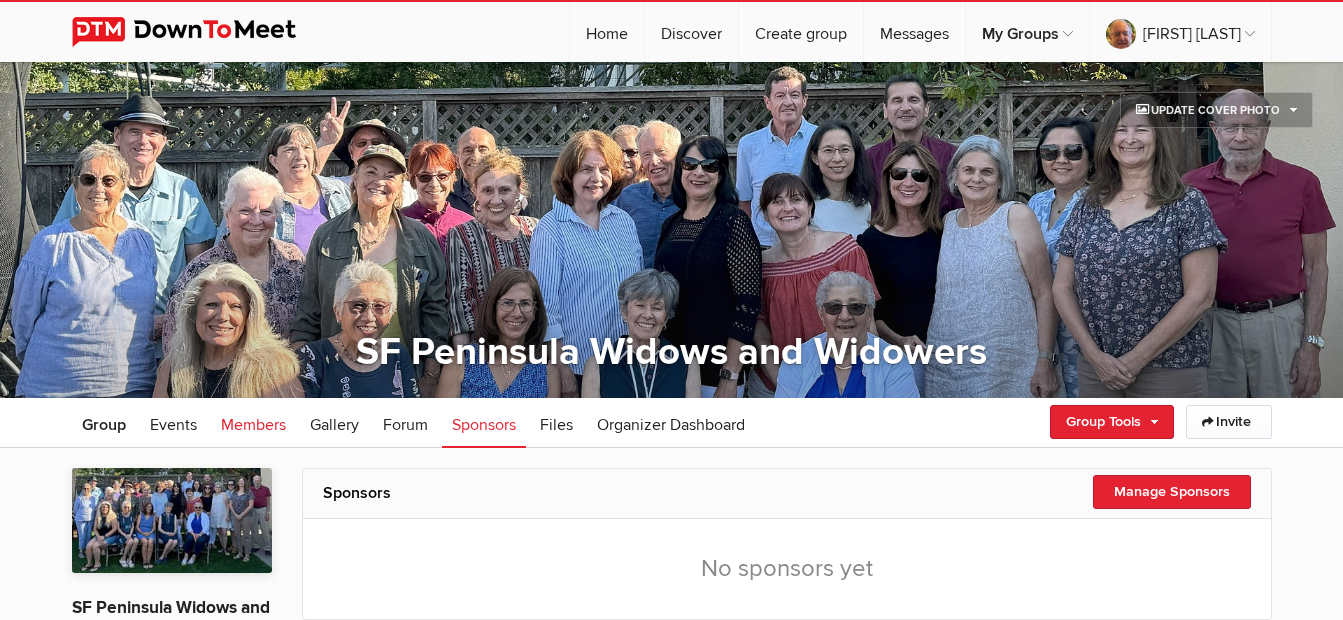 click on "Members" 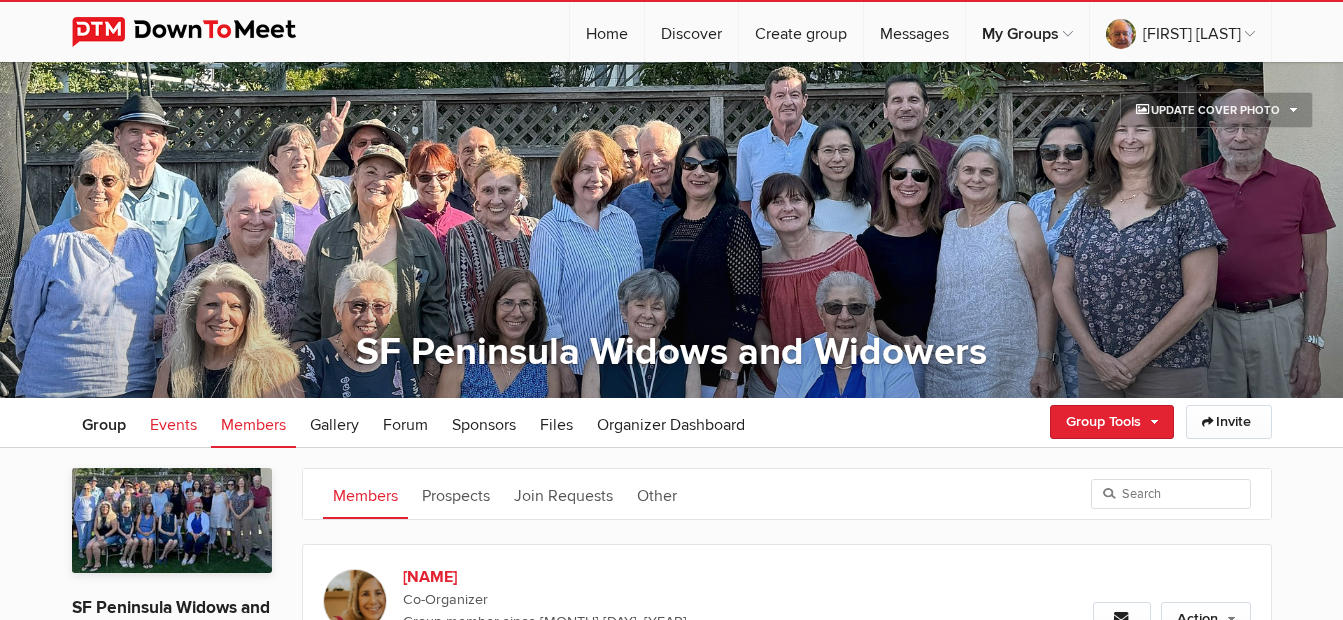 click on "Events" 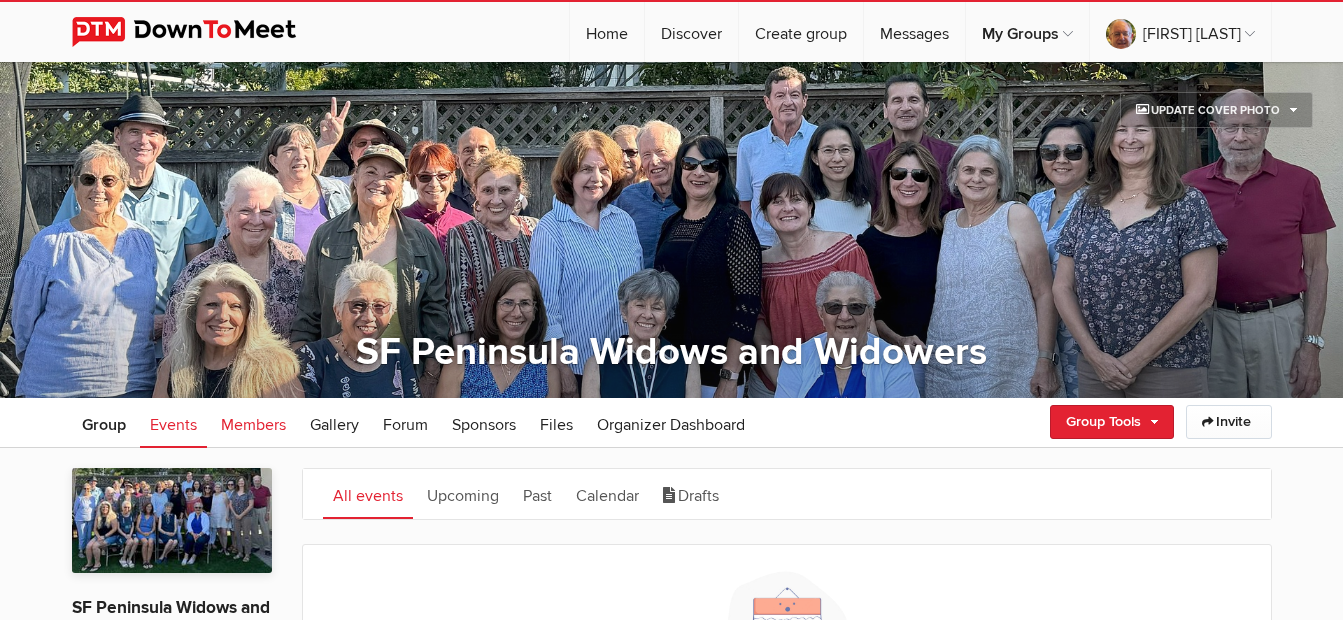 click on "Members" 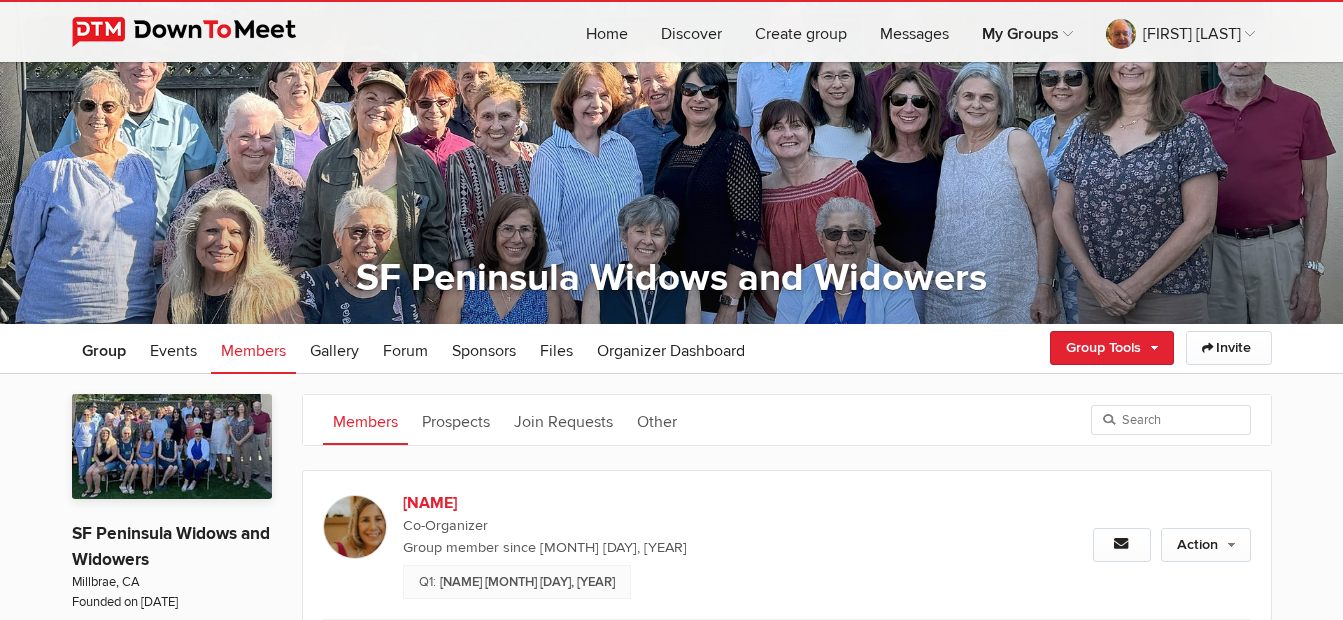 scroll, scrollTop: 200, scrollLeft: 0, axis: vertical 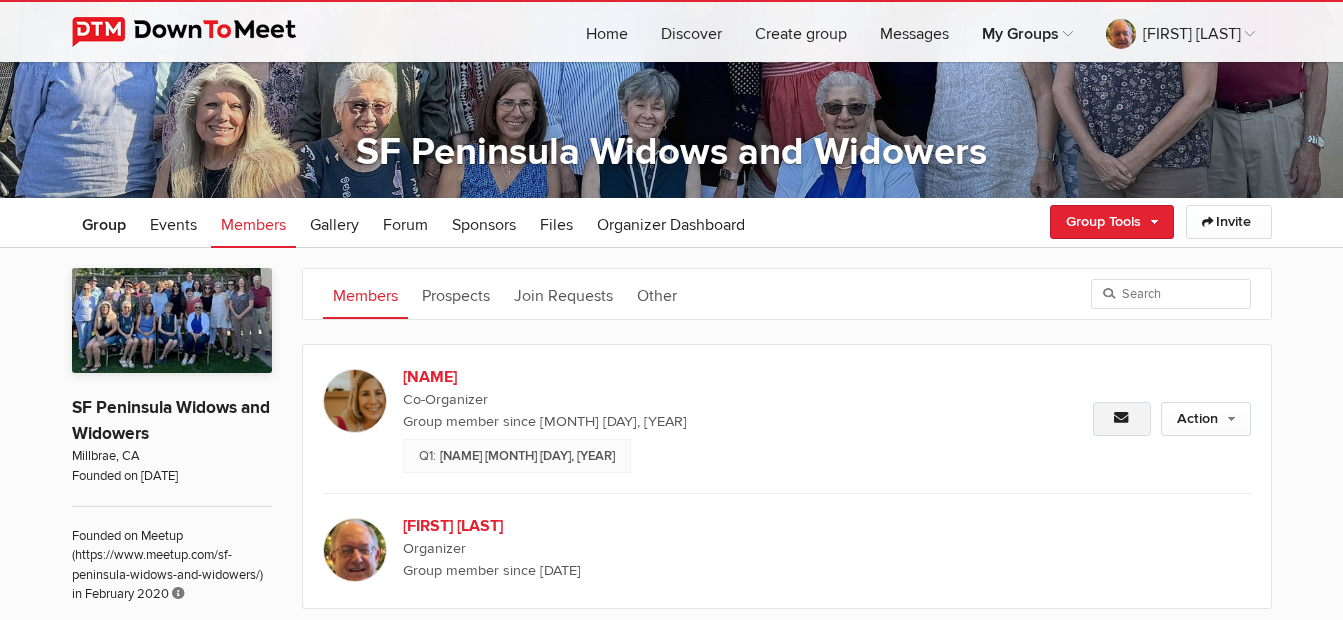 click 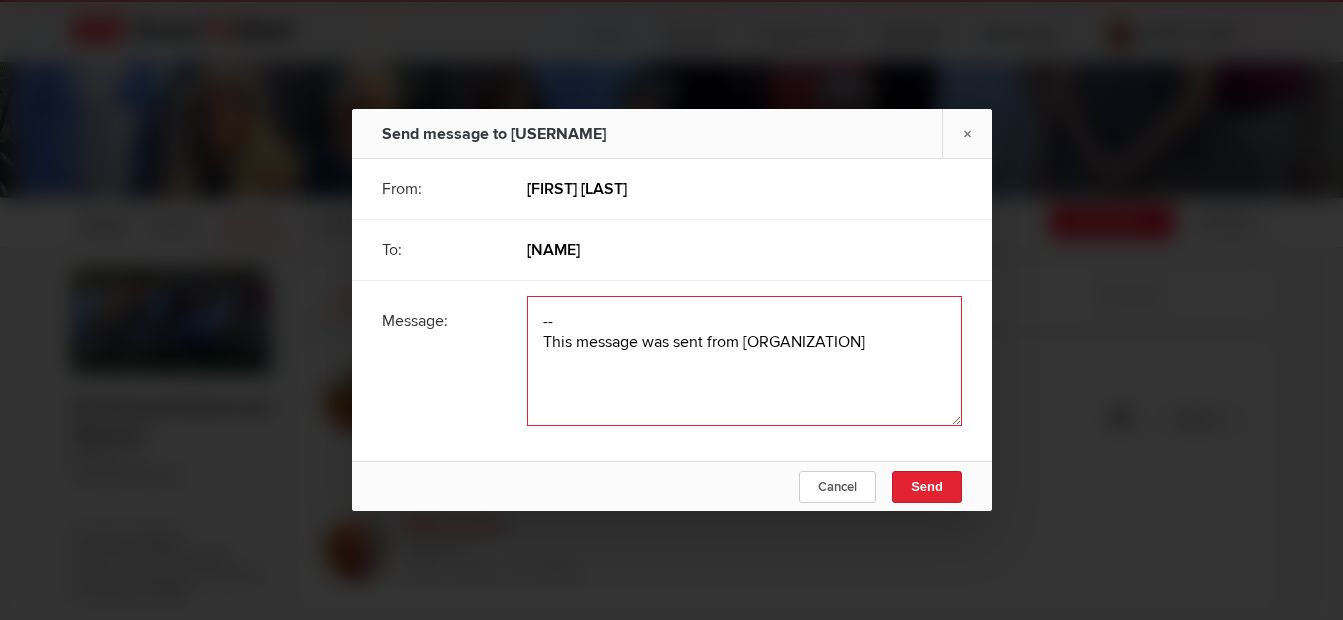 drag, startPoint x: 639, startPoint y: 298, endPoint x: 667, endPoint y: 329, distance: 41.773197 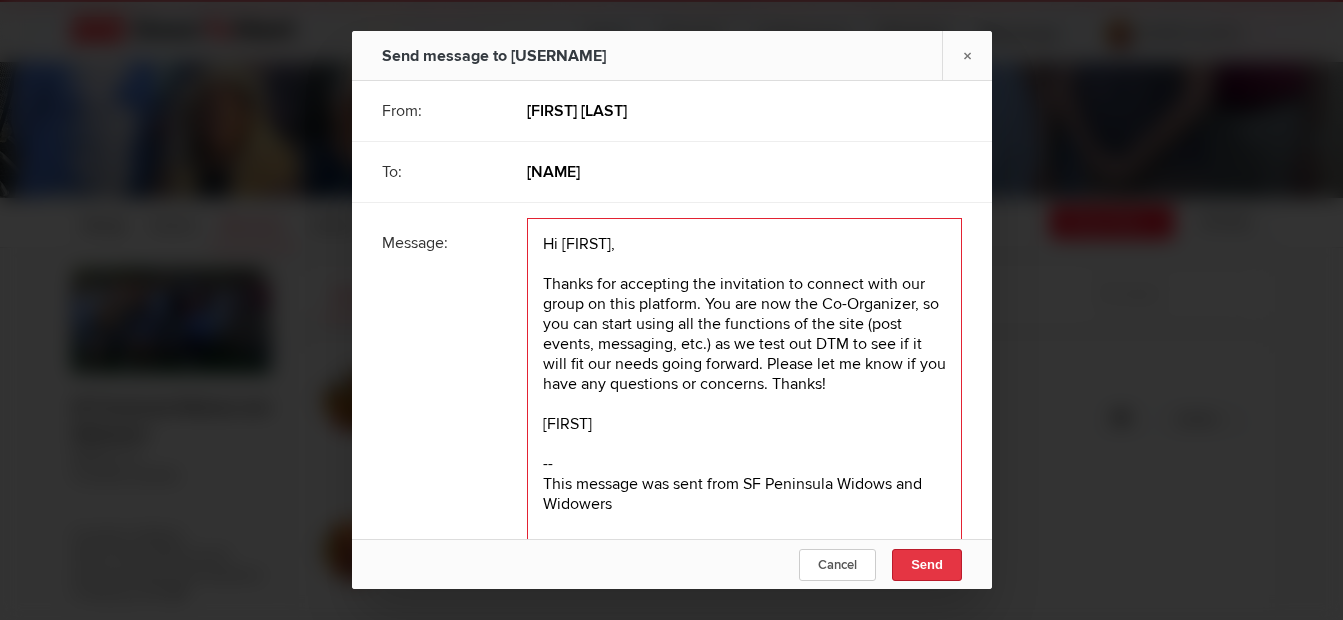 type on "Hi [FIRST],
Thanks for accepting the invitation to connect with our group on this platform. You are now the Co-Organizer, so you can start using all the functions of the site (post events, messaging, etc.) as we test out DTM to see if it will fit our needs going forward. Please let me know if you have any questions or concerns. Thanks!
[FIRST]
--
This message was sent from SF Peninsula Widows and Widowers" 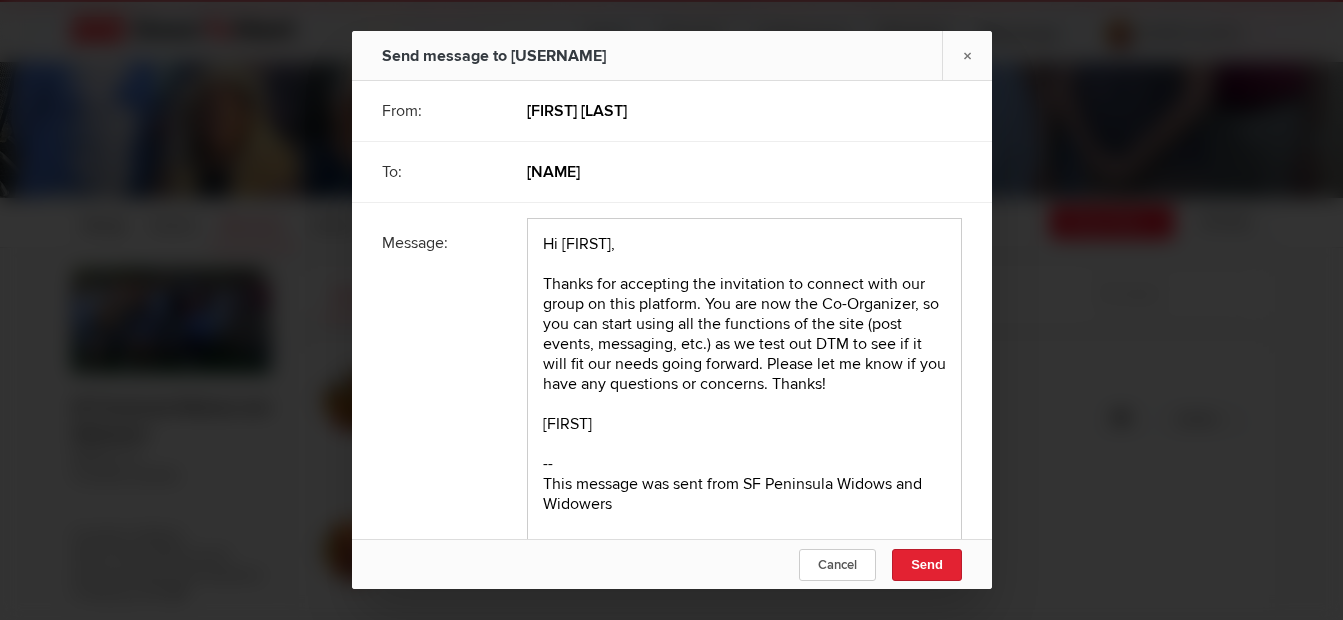 click on "Send" 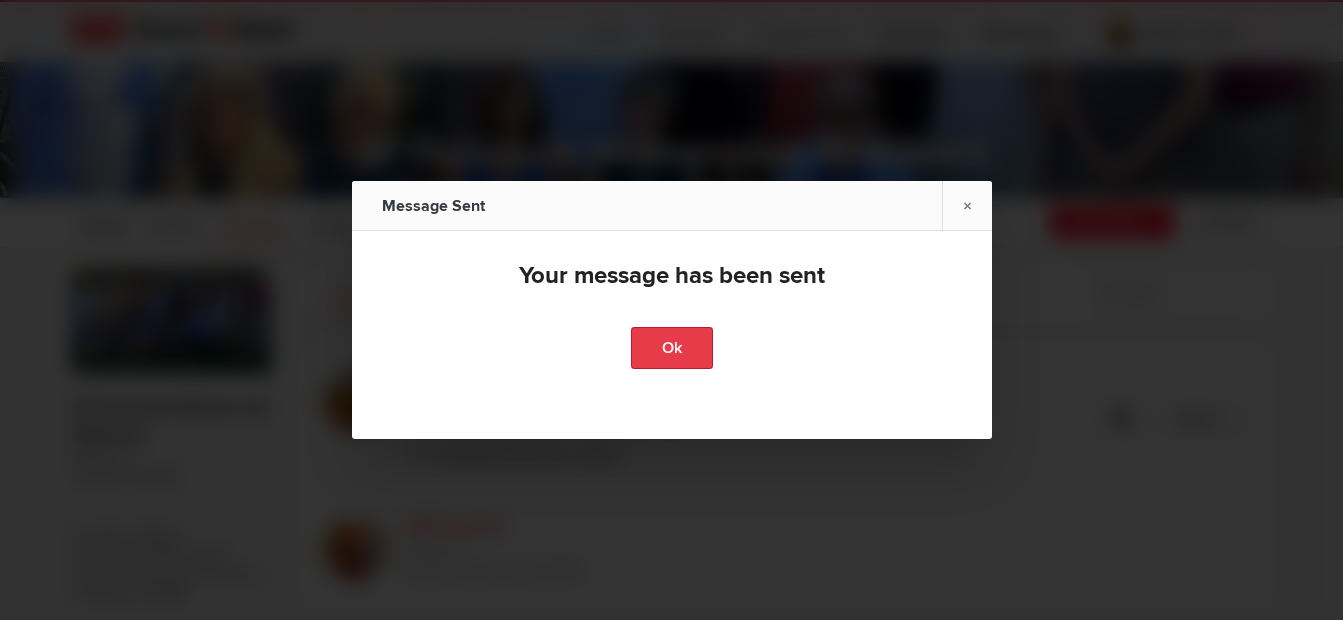 click on "Ok" 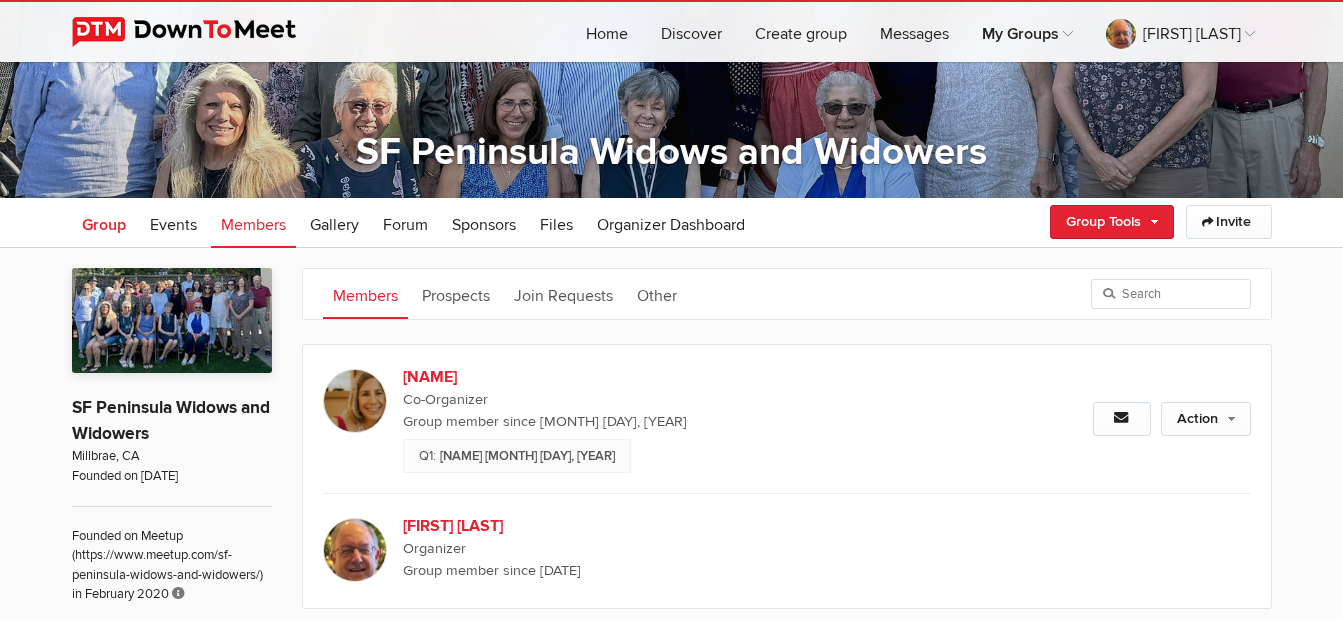 click on "Group" 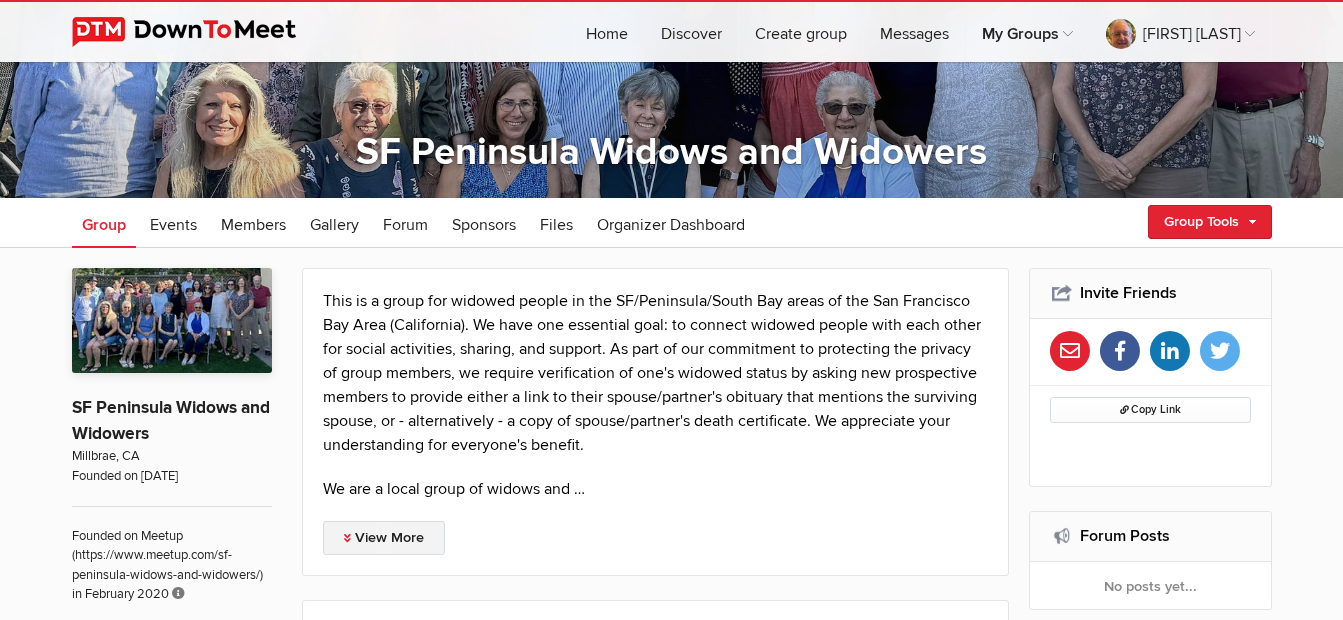 click on "View More" 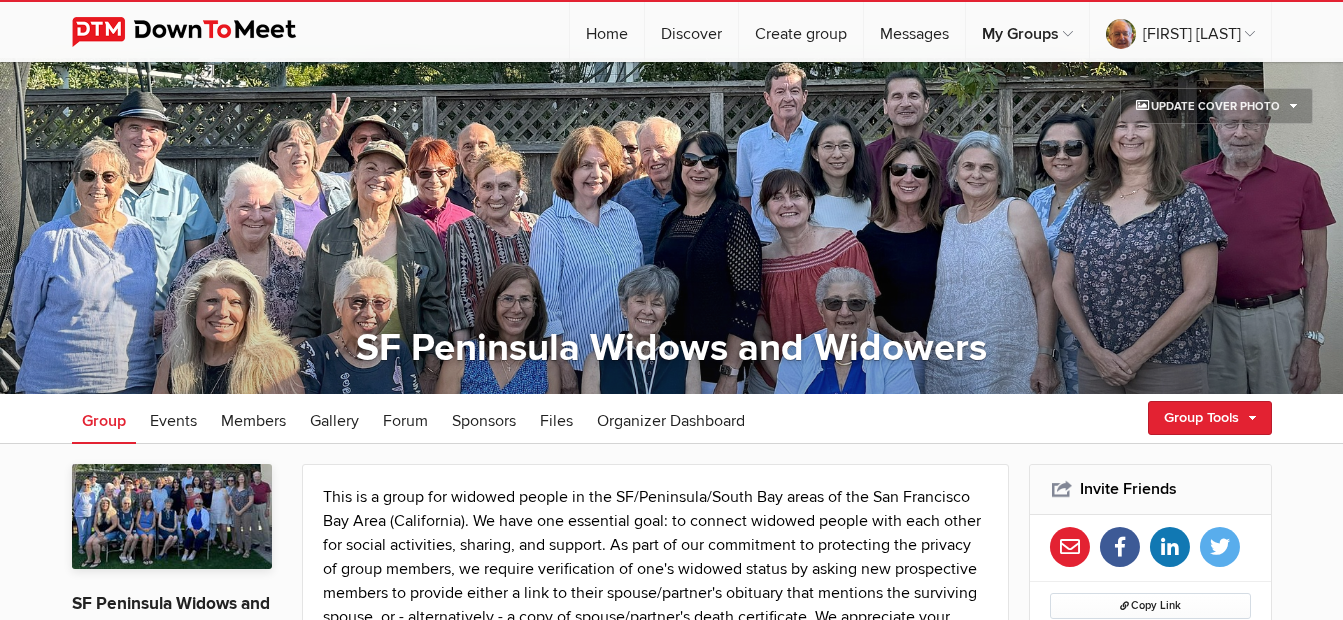 scroll, scrollTop: 0, scrollLeft: 0, axis: both 